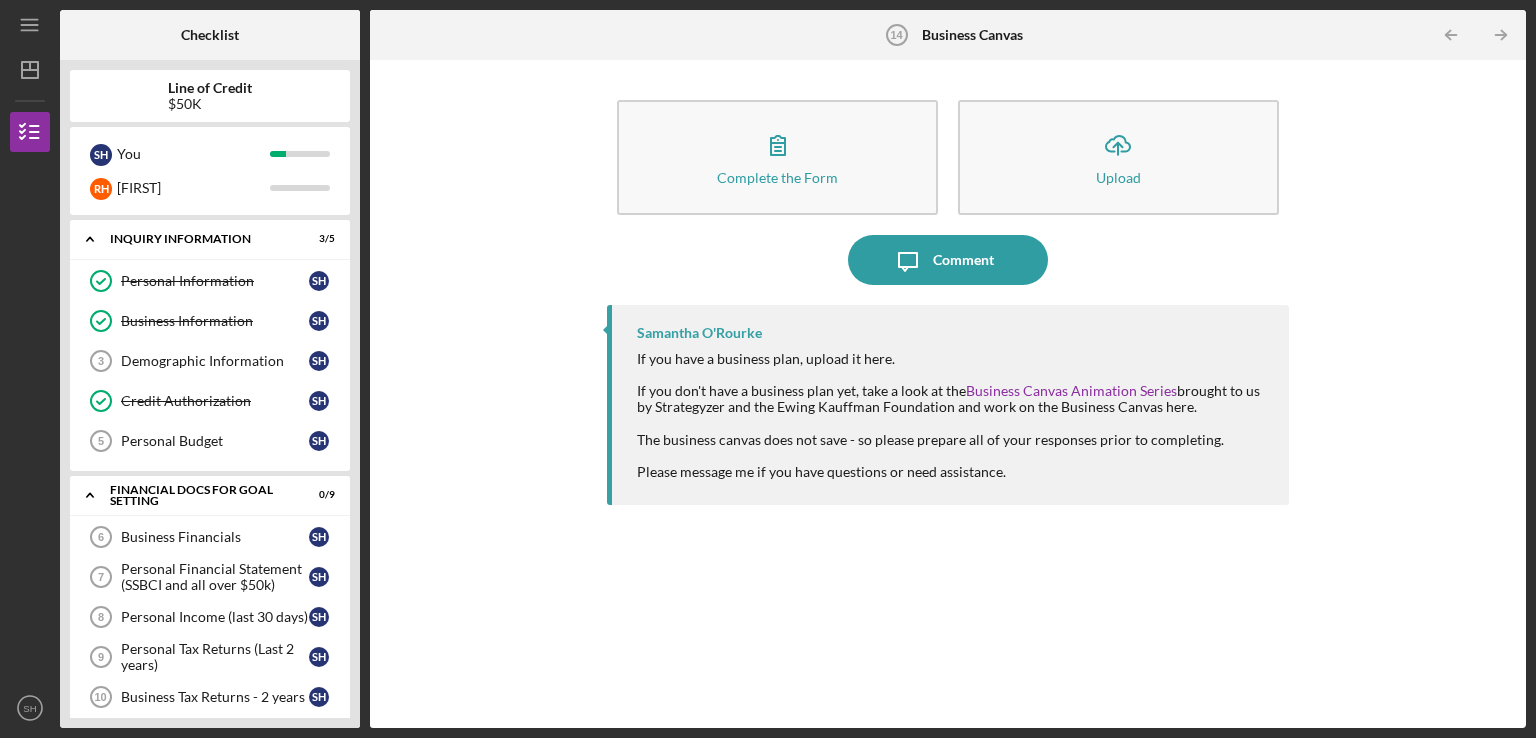 scroll, scrollTop: 0, scrollLeft: 0, axis: both 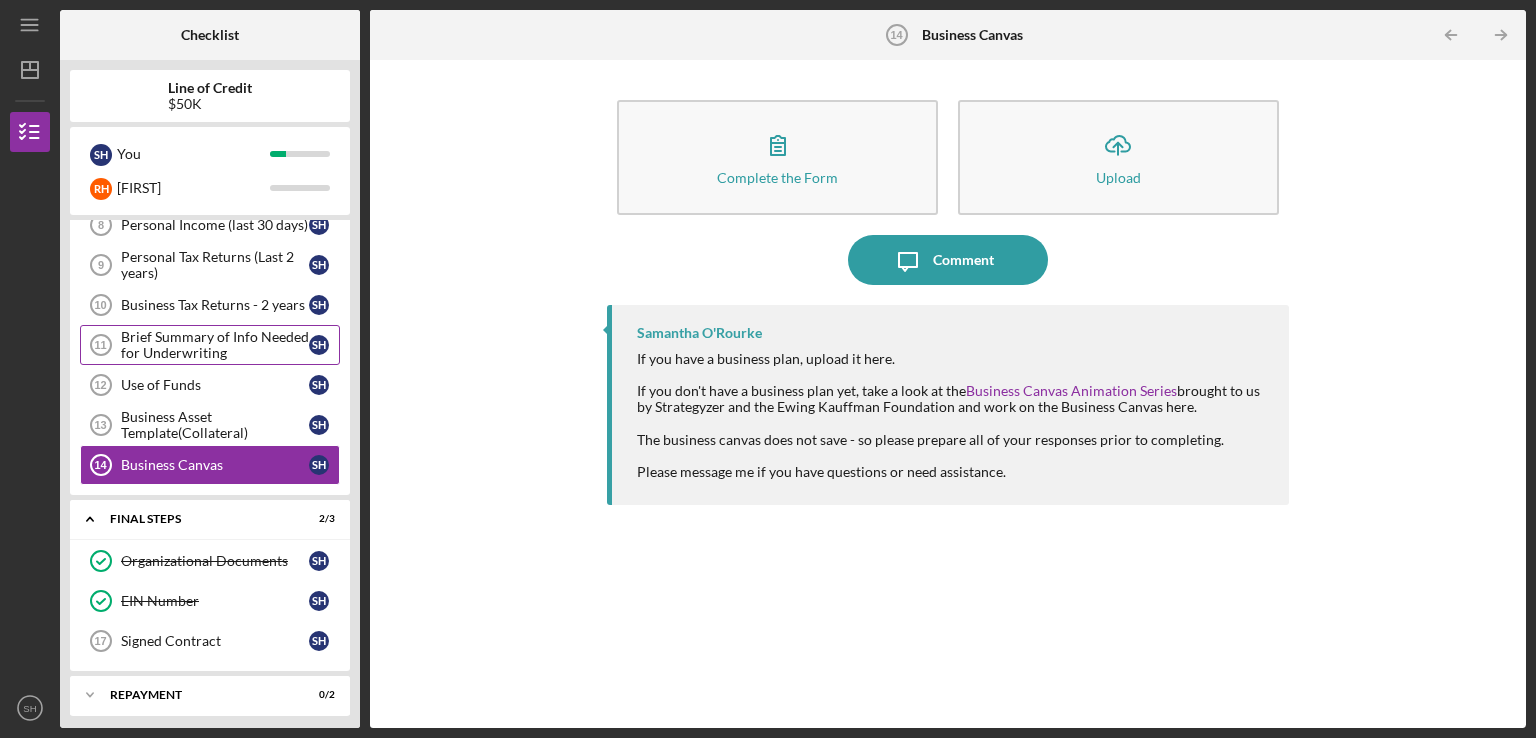 click on "Brief Summary of Info Needed for Underwriting" at bounding box center [215, 345] 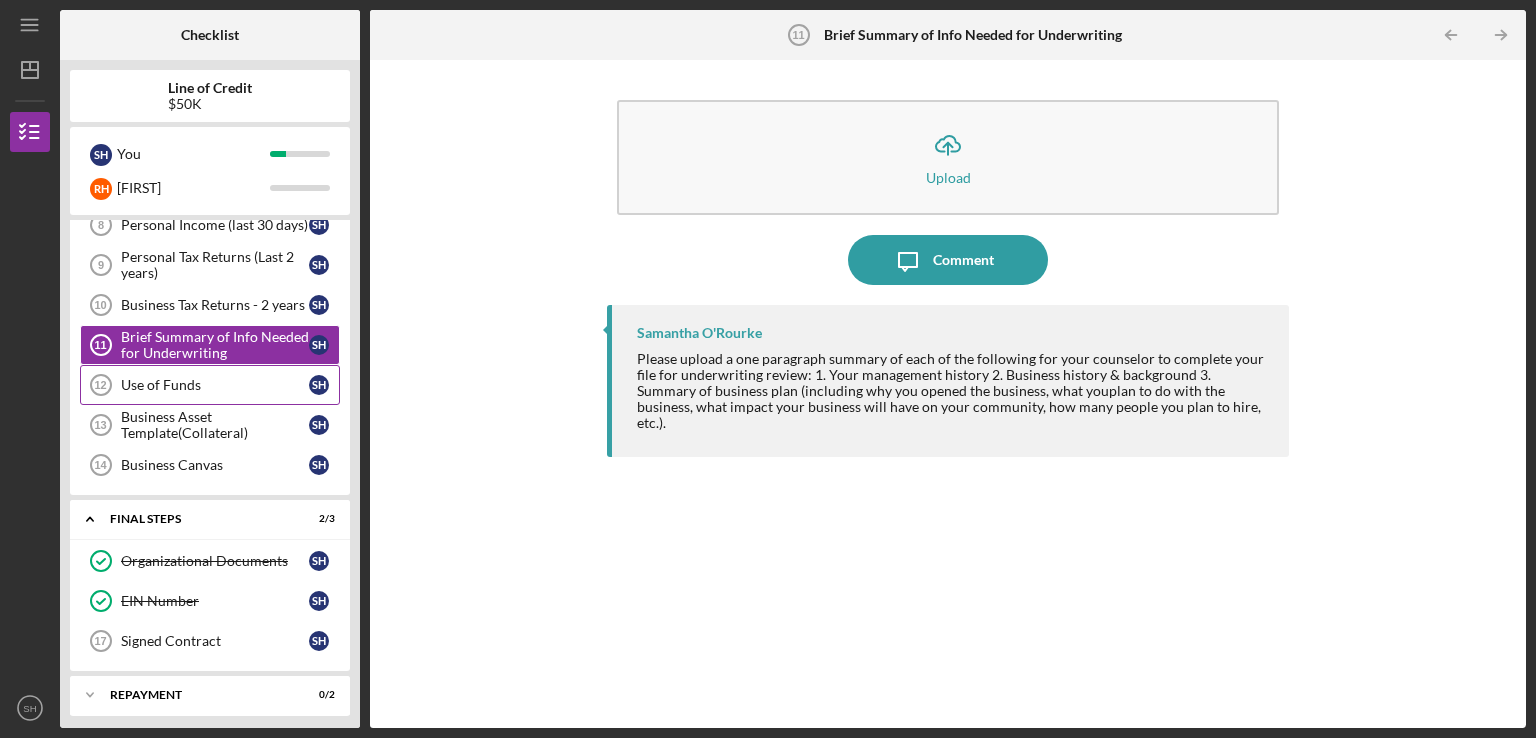 click on "Use of Funds" at bounding box center [215, 385] 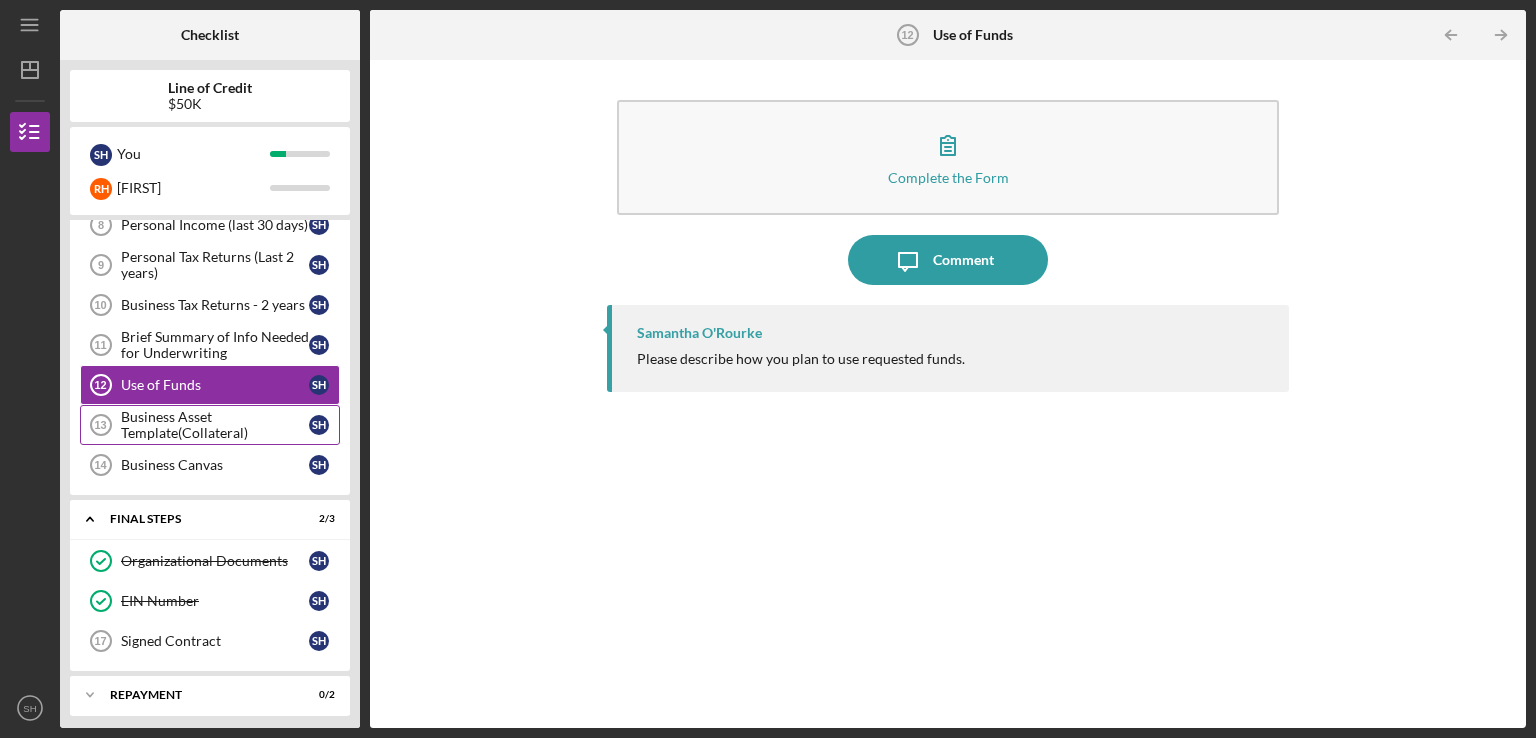 click on "Business Asset Template(Collateral)" at bounding box center [215, 425] 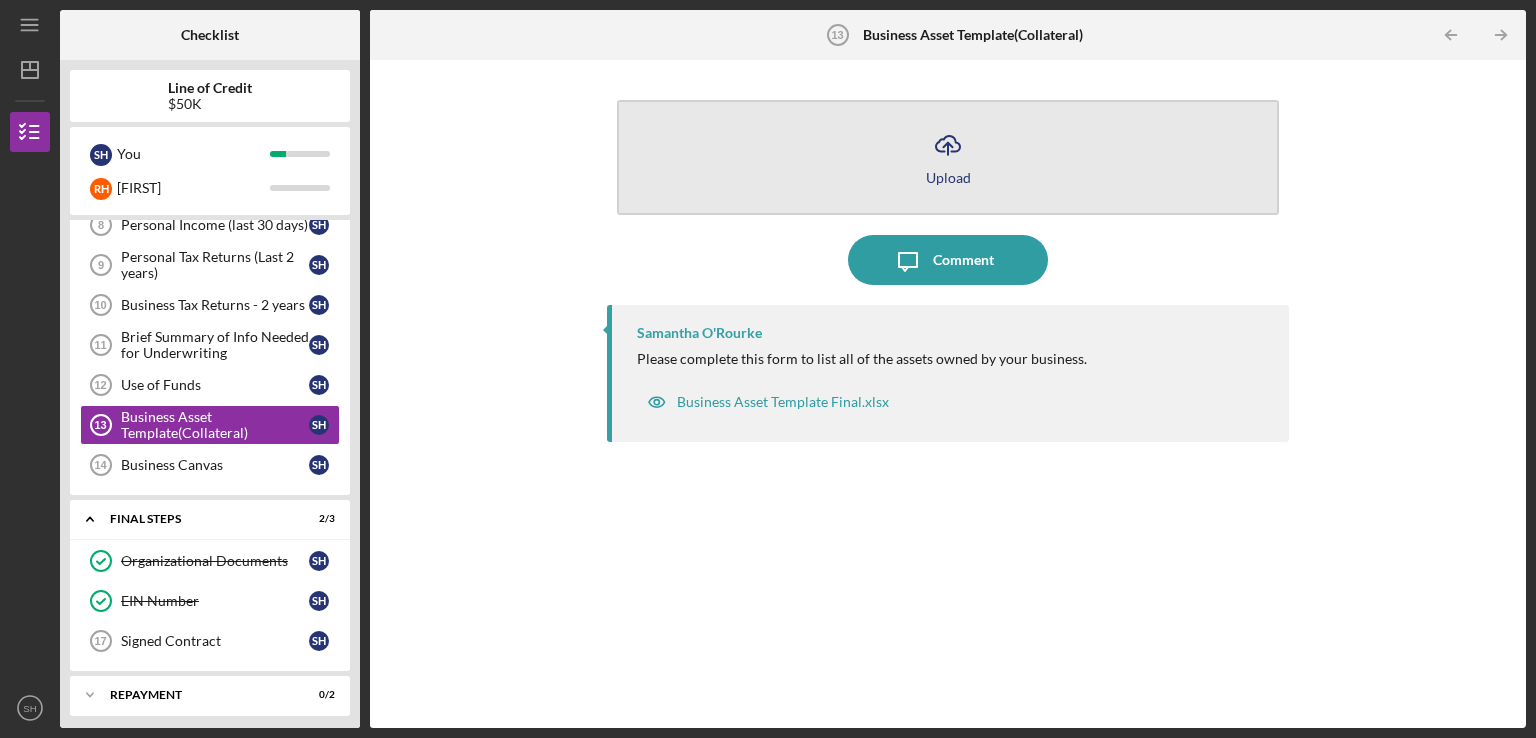 click on "Icon/Upload" 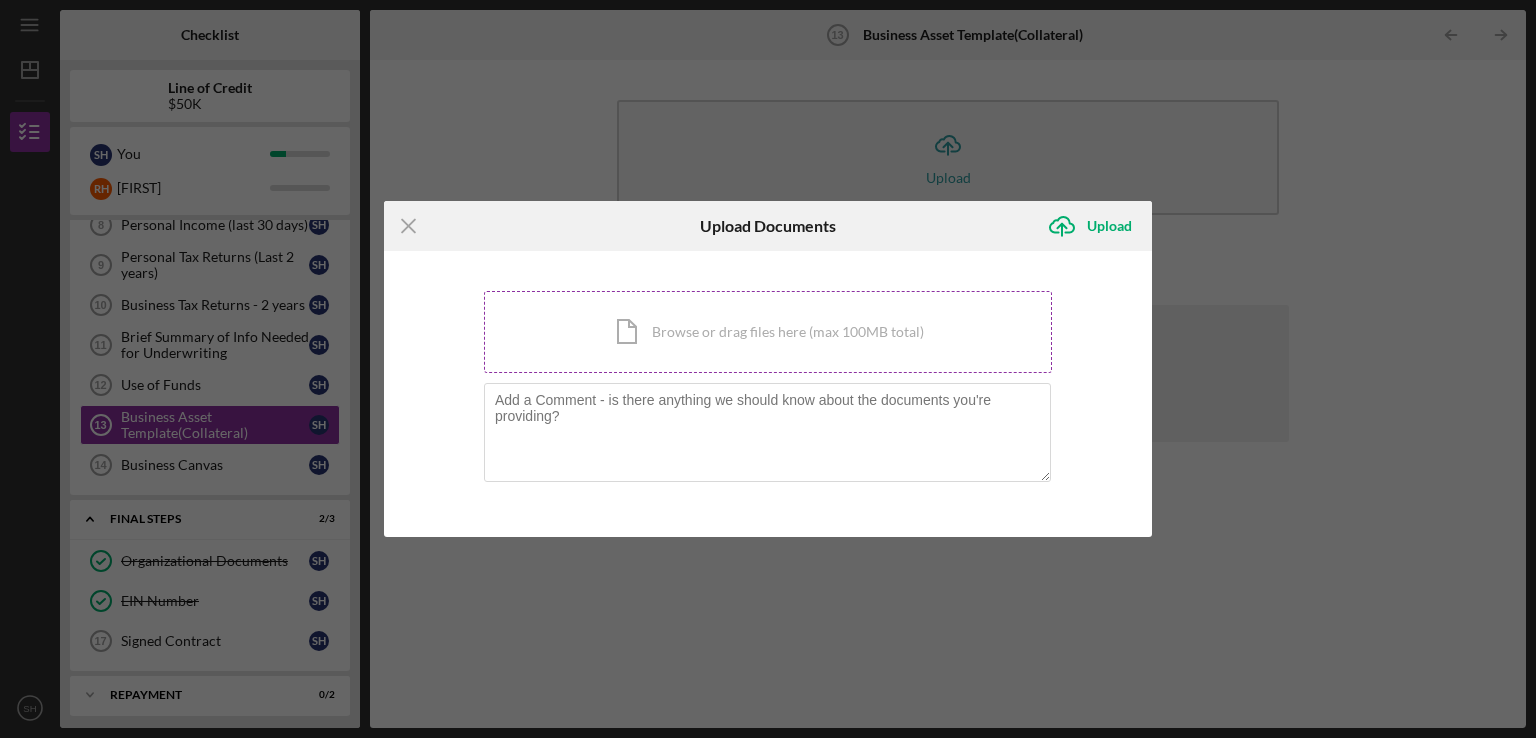 click on "Icon/Document Browse or drag files here (max 100MB total) Tap to choose files or take a photo" at bounding box center (768, 332) 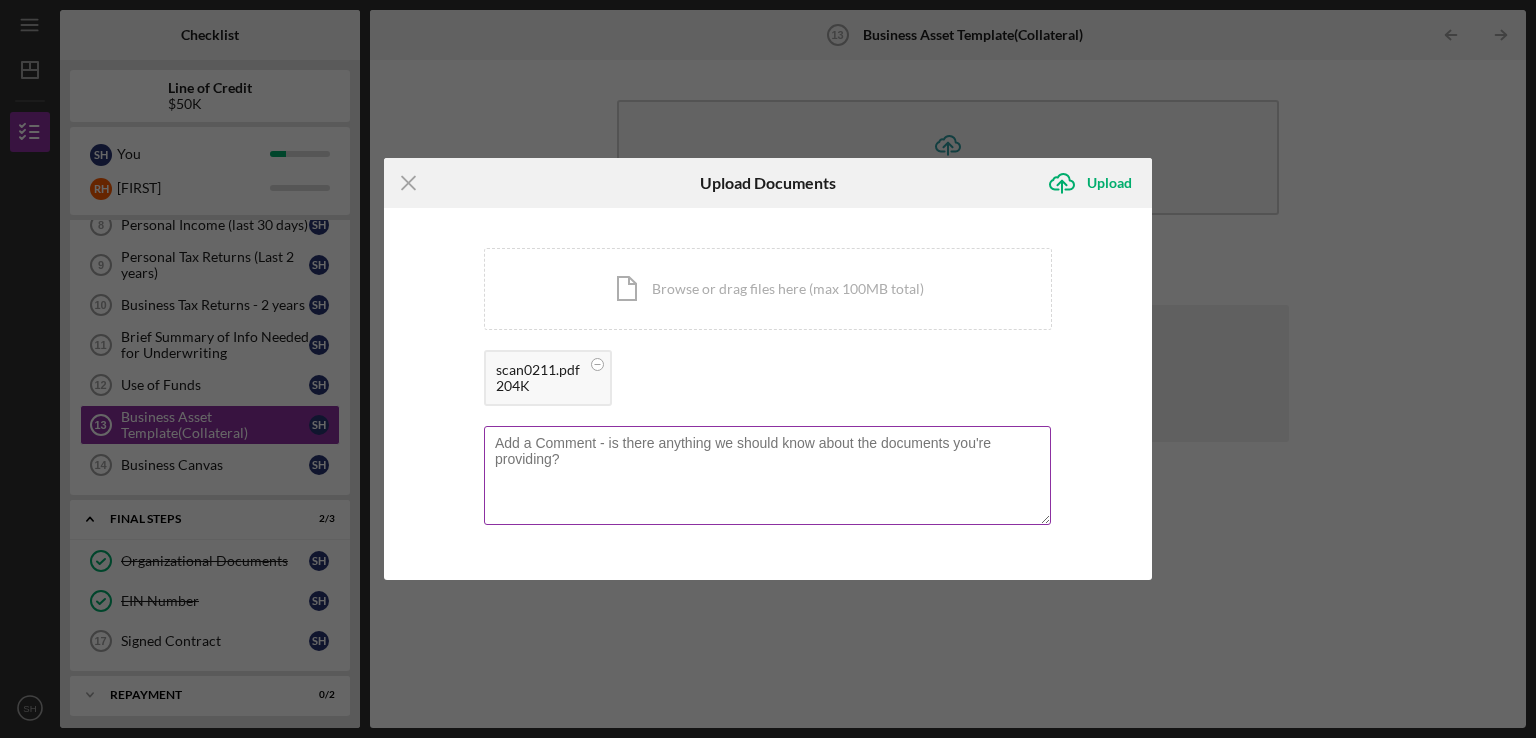 click at bounding box center (767, 475) 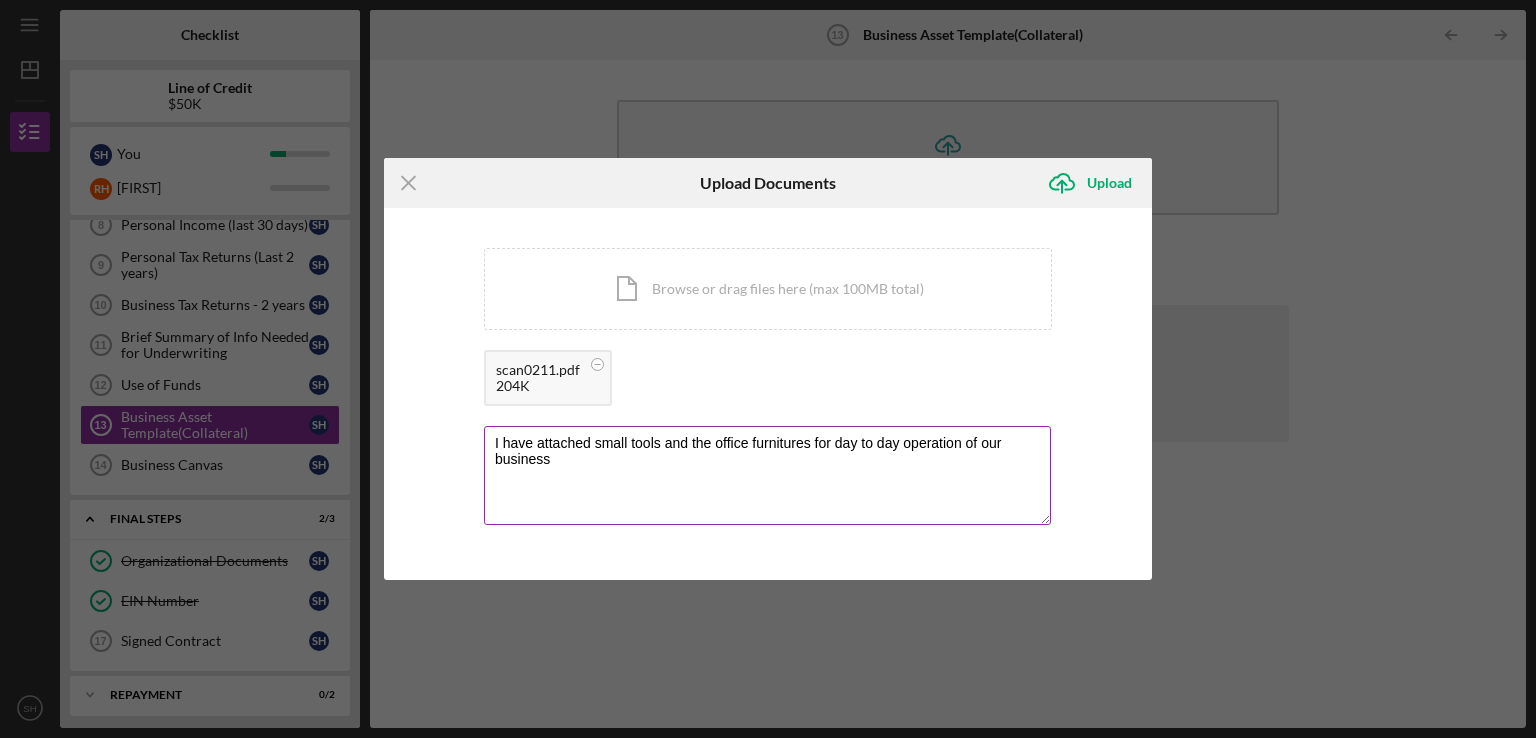 drag, startPoint x: 808, startPoint y: 443, endPoint x: 751, endPoint y: 448, distance: 57.21888 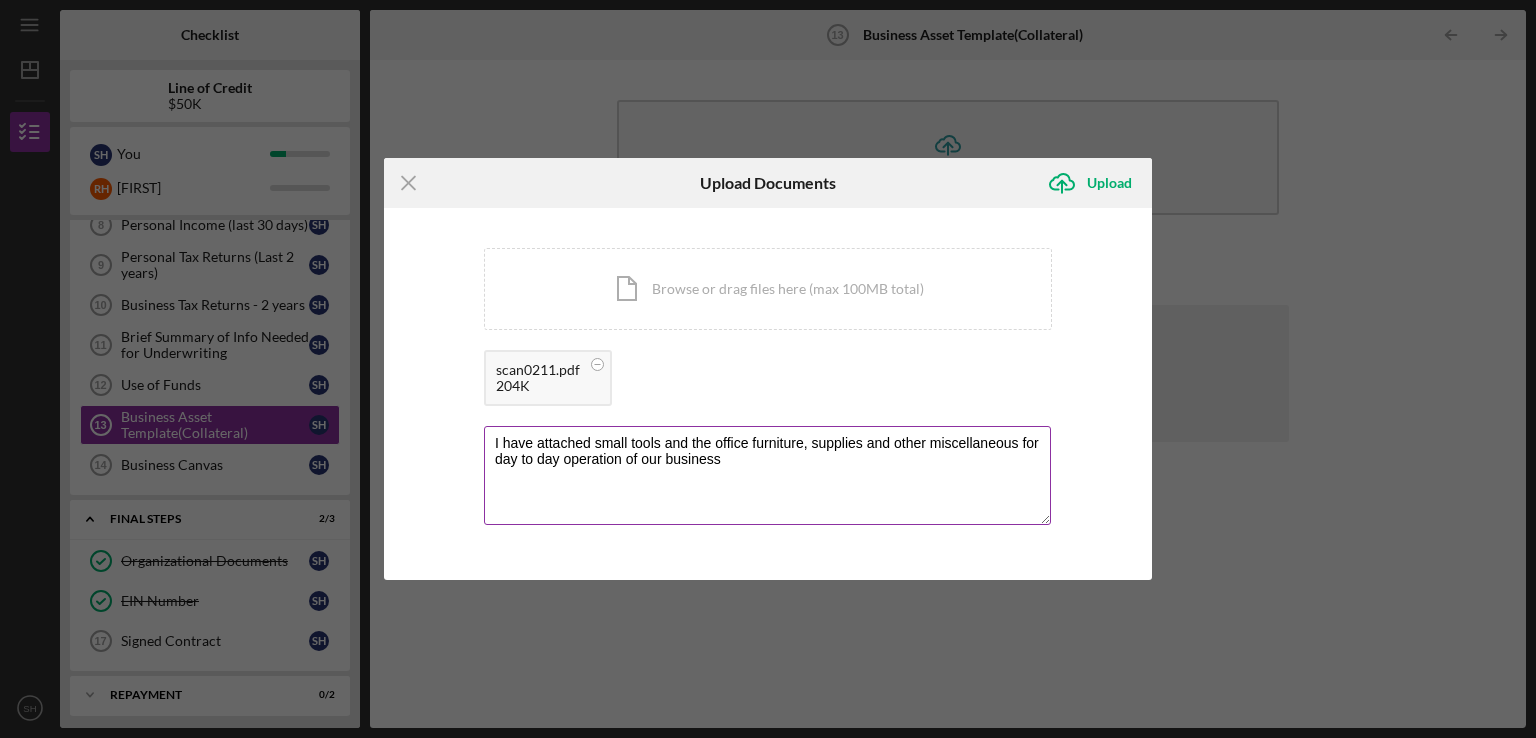 click on "I have attached small tools and the office furniture, supplies and other miscellaneous for day to day operation of our business" at bounding box center (767, 475) 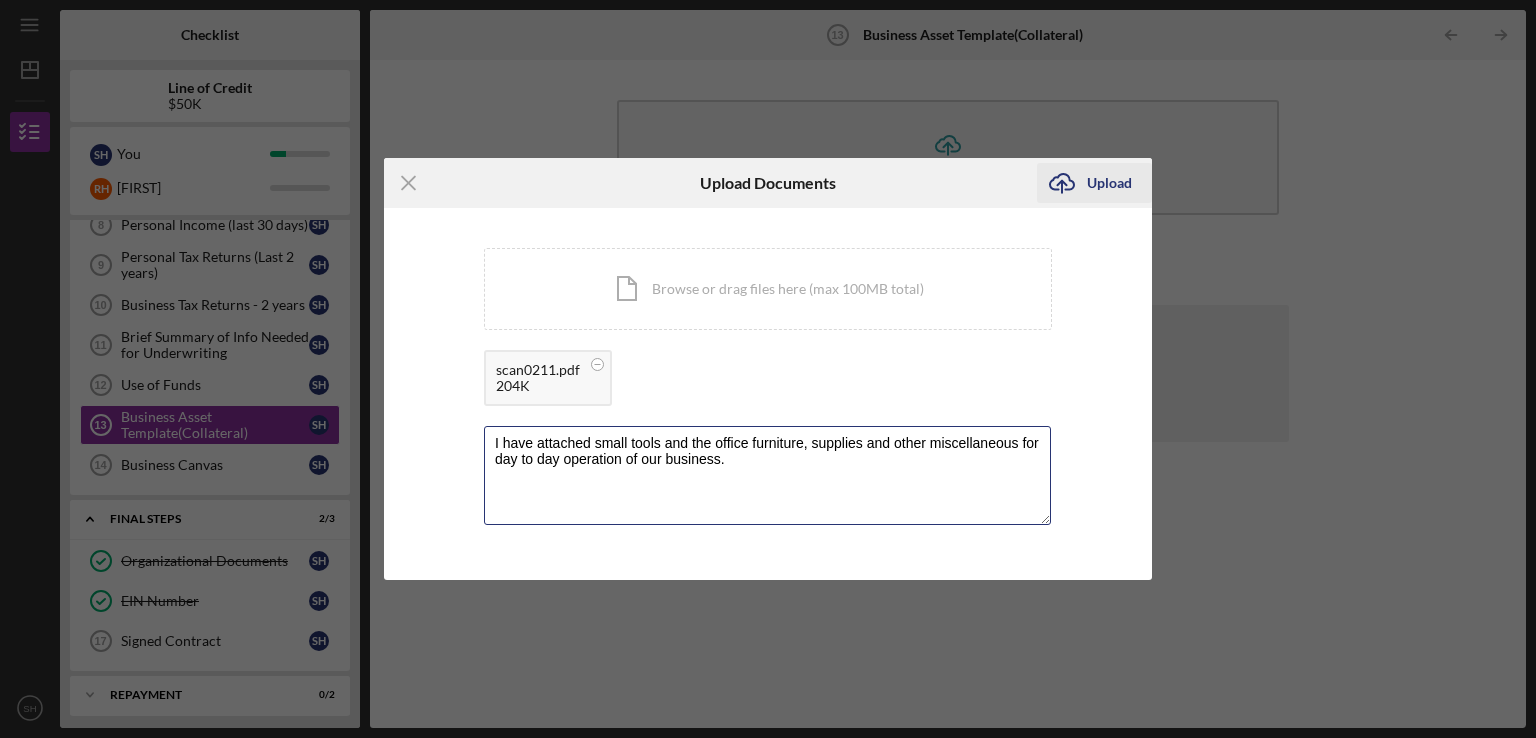 type on "I have attached small tools and the office furniture, supplies and other miscellaneous for day to day operation of our business." 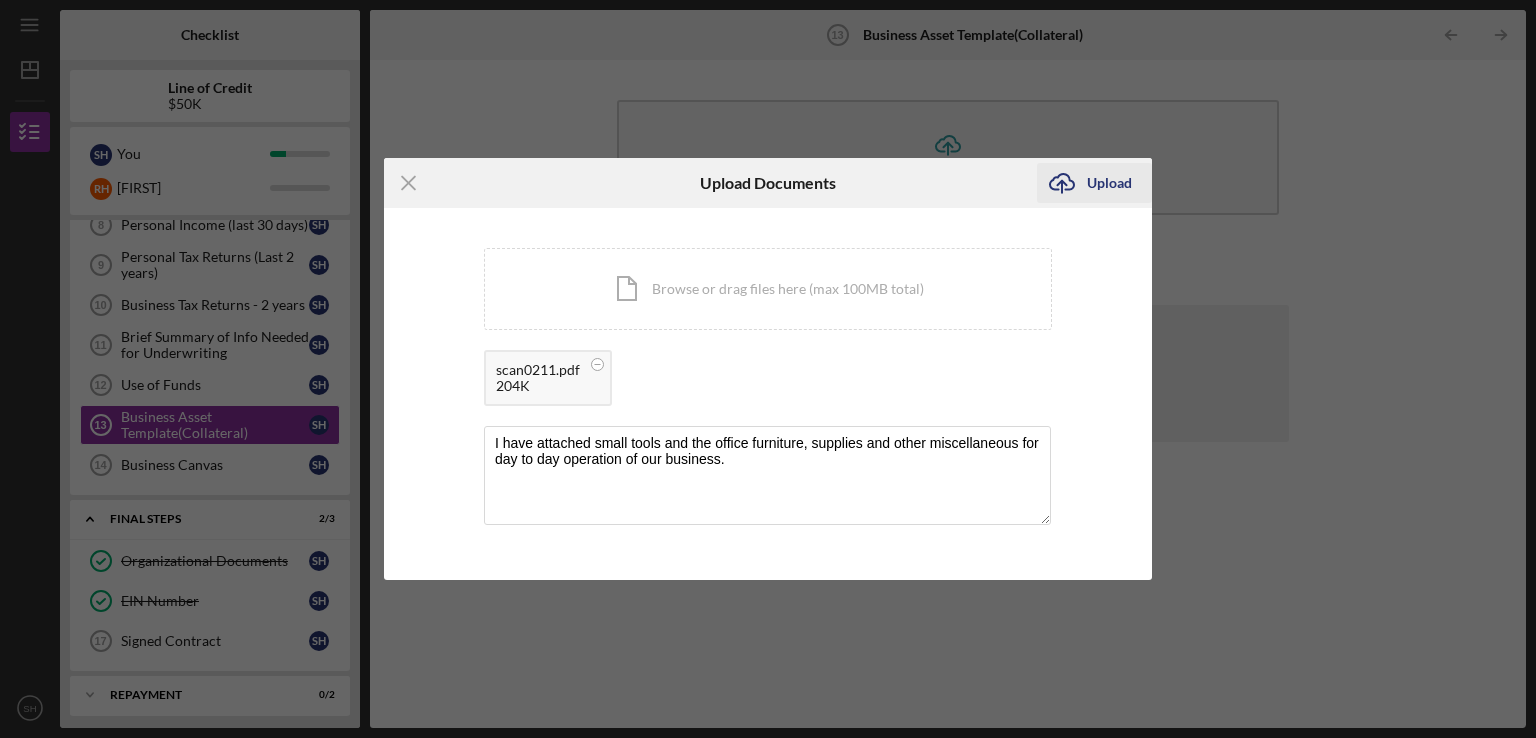 click on "Upload" at bounding box center [1109, 183] 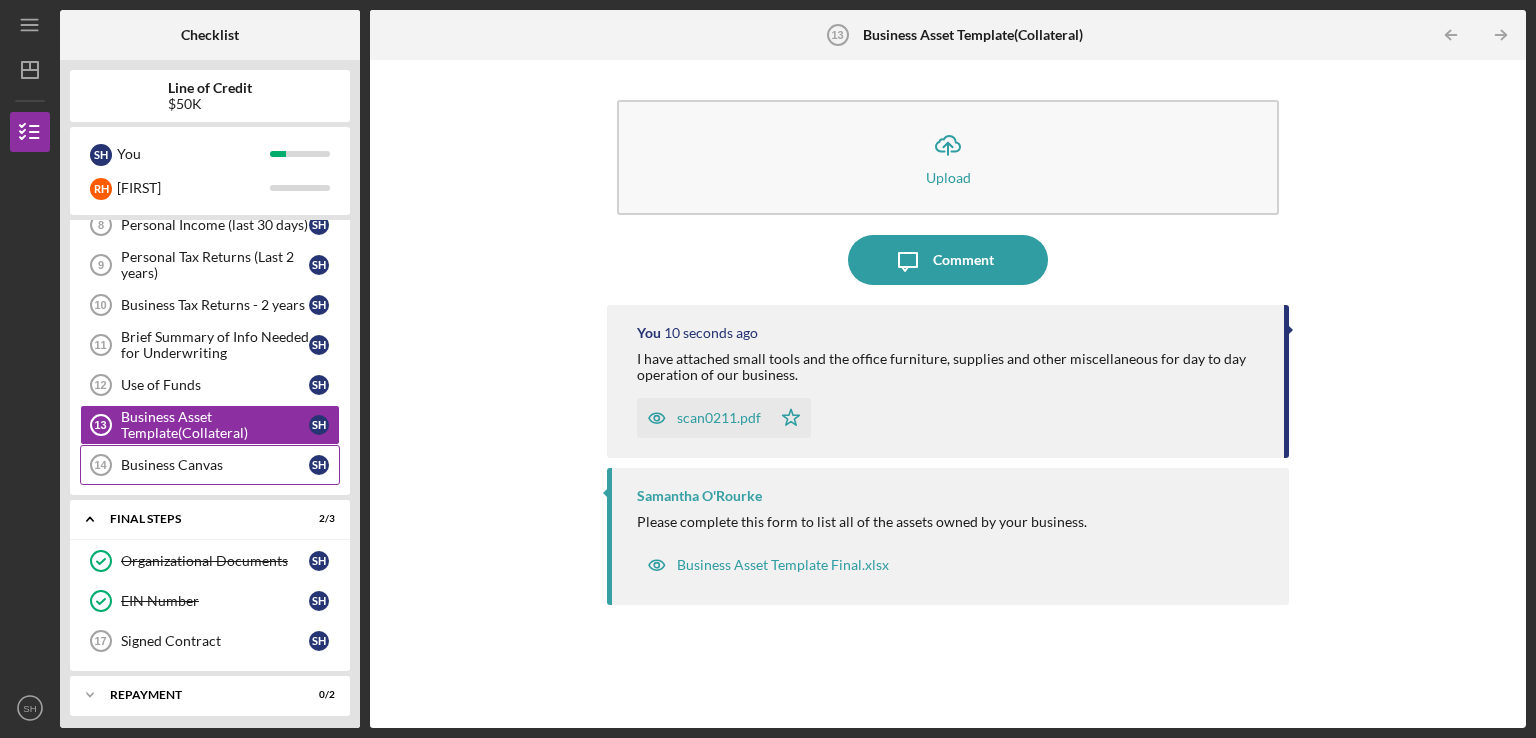 click on "Business Canvas" at bounding box center (215, 465) 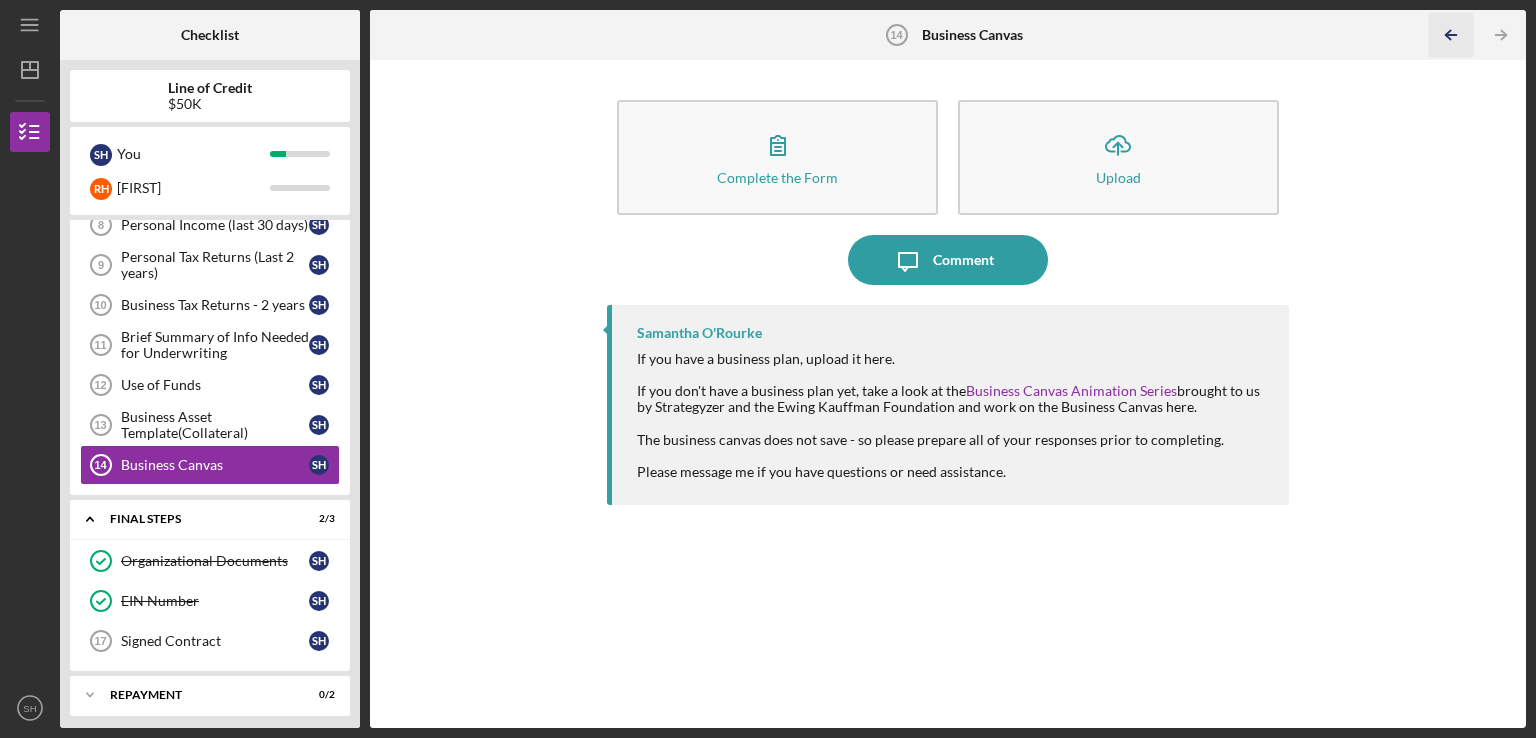 click on "Icon/Table Pagination Arrow" 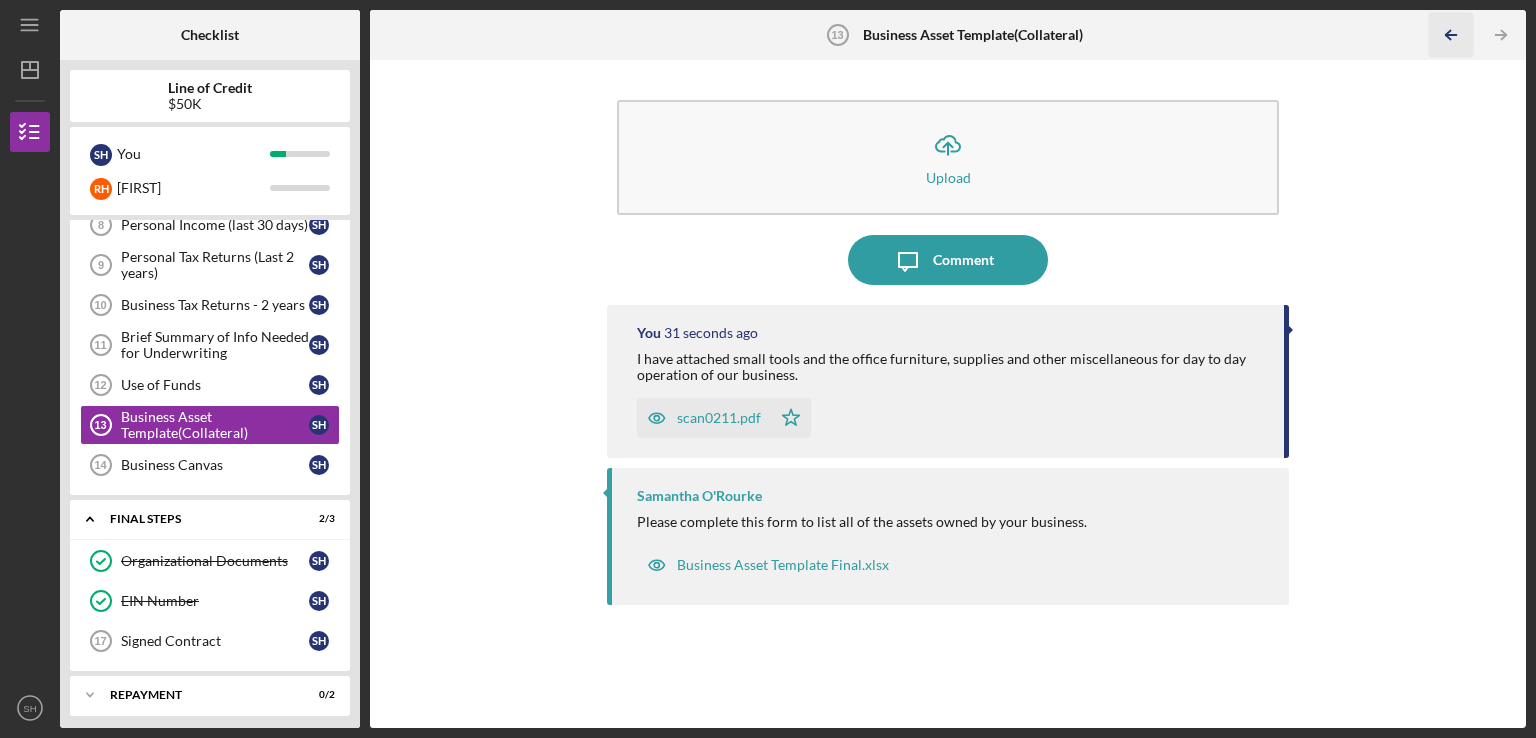 click on "Icon/Table Pagination Arrow" 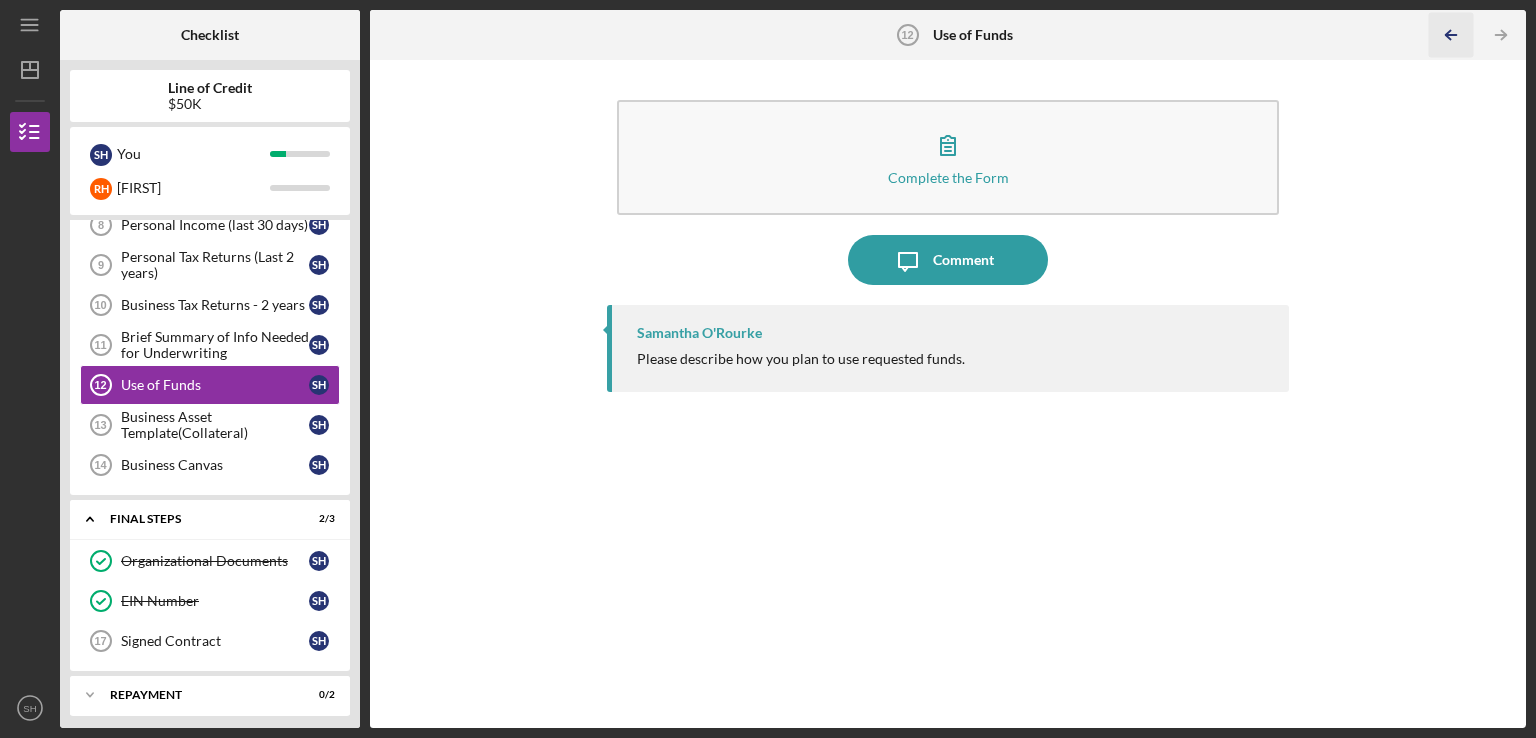 click 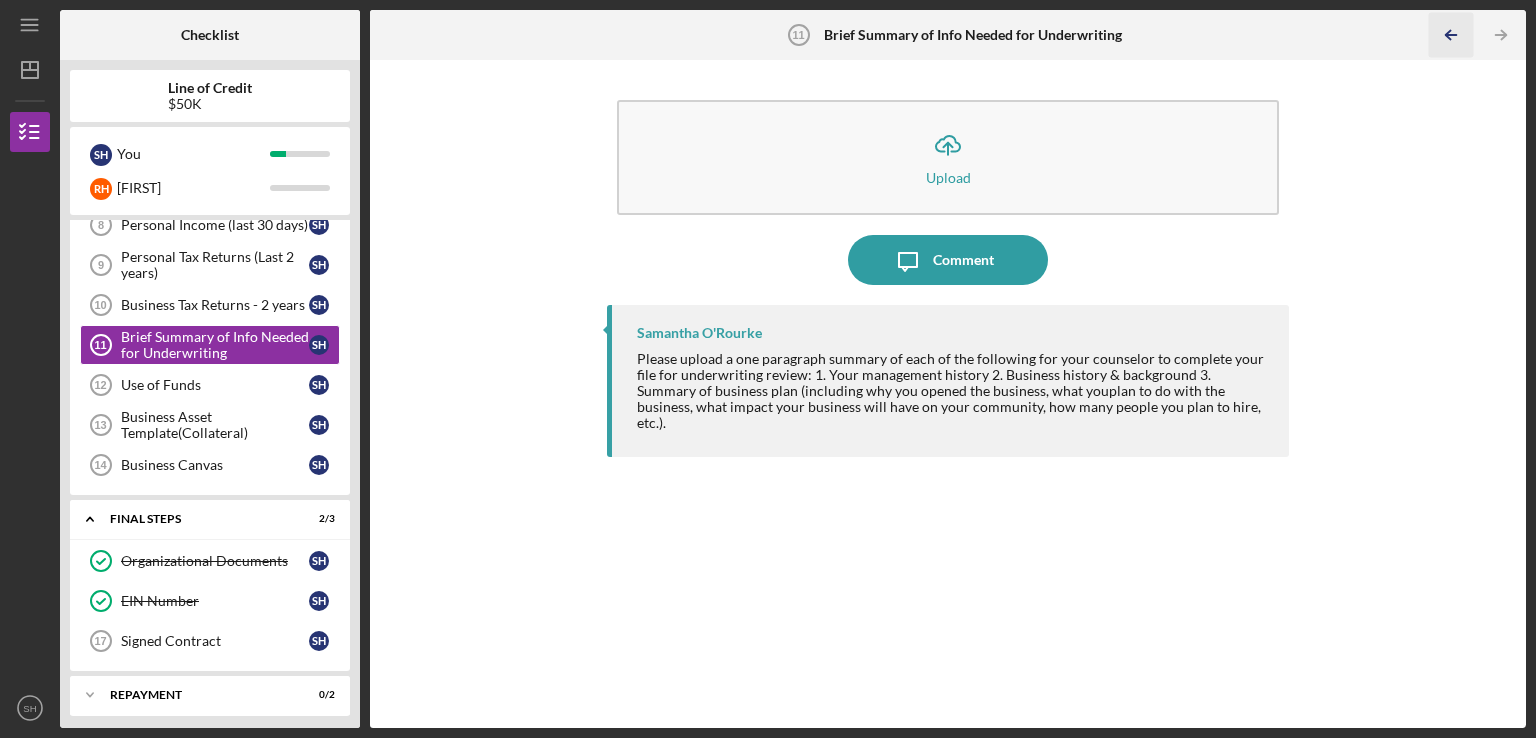 click 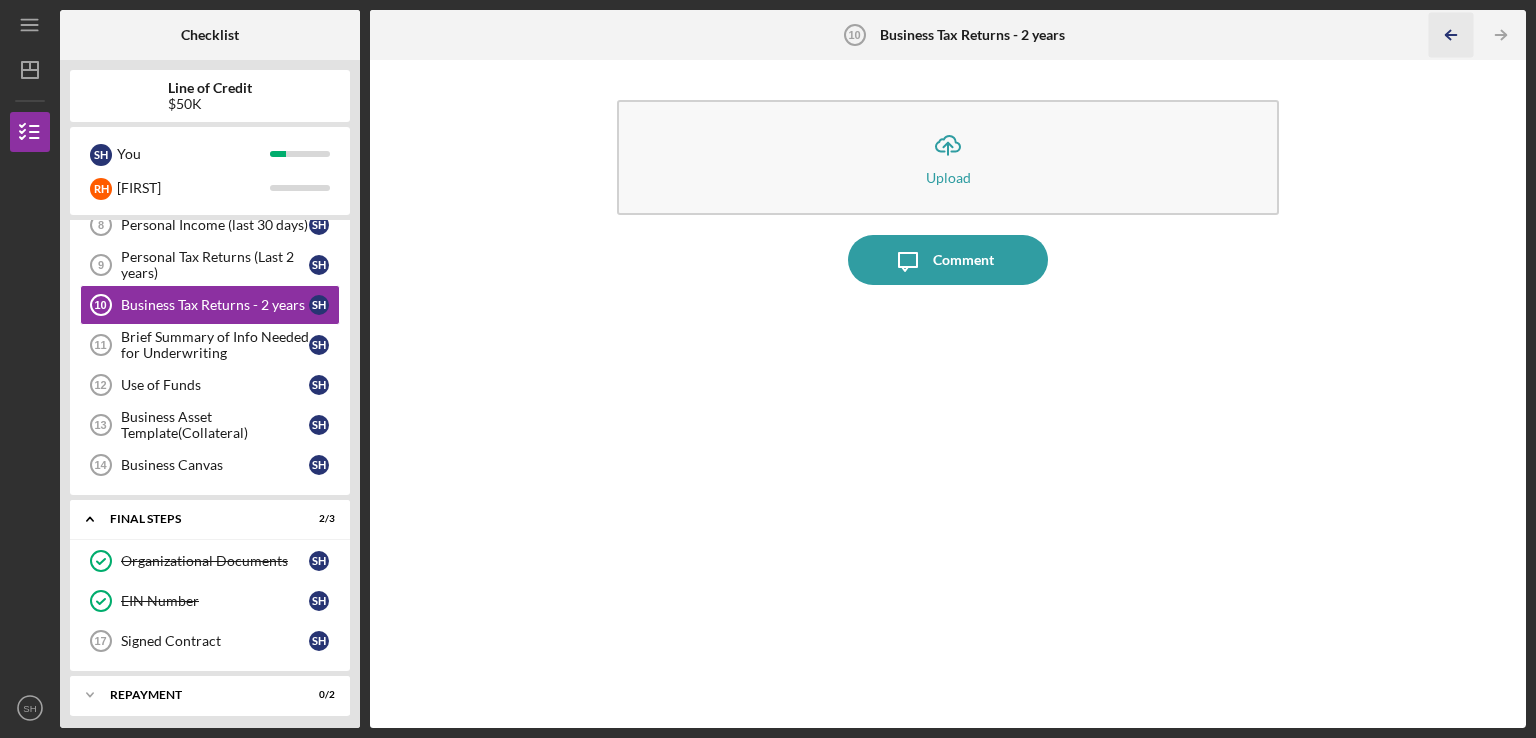 click 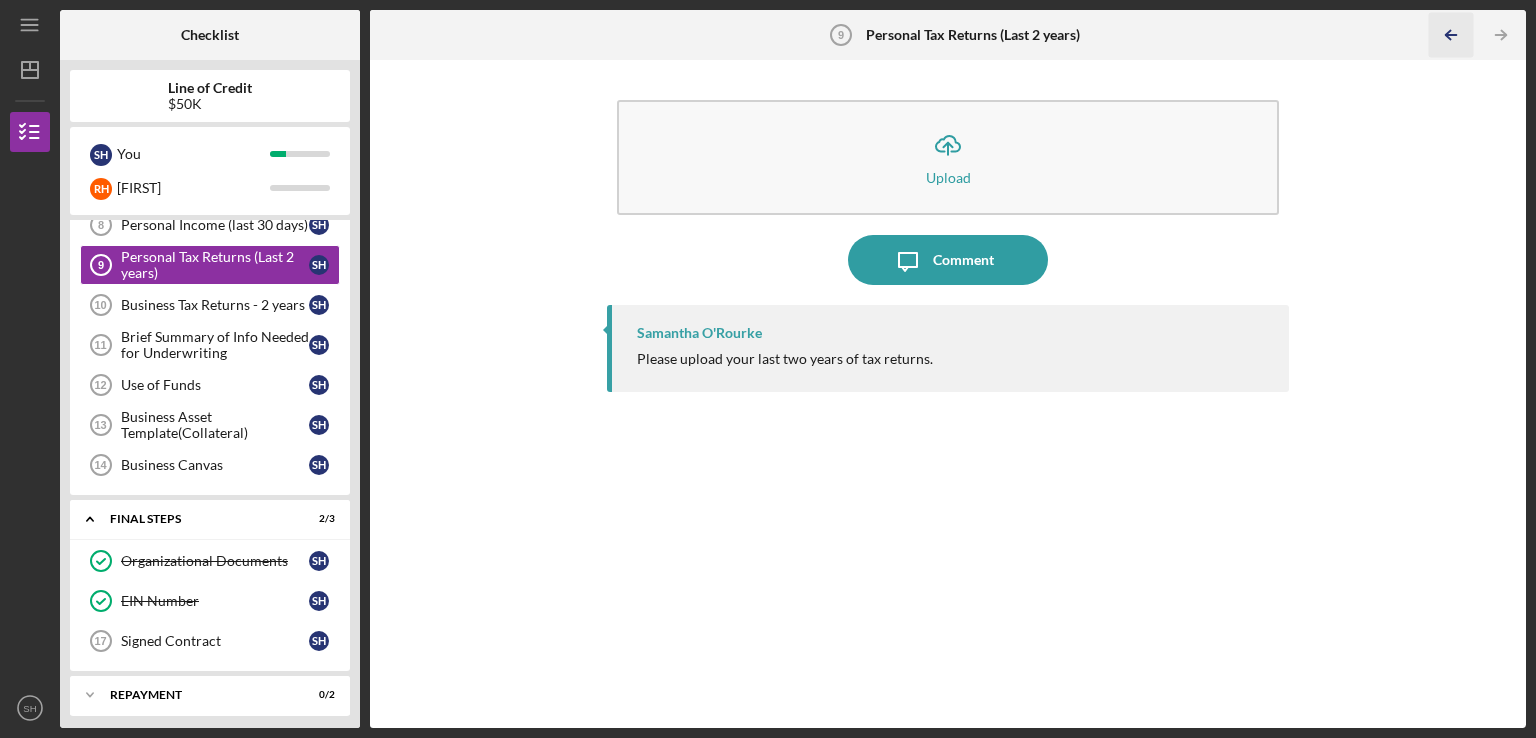 click 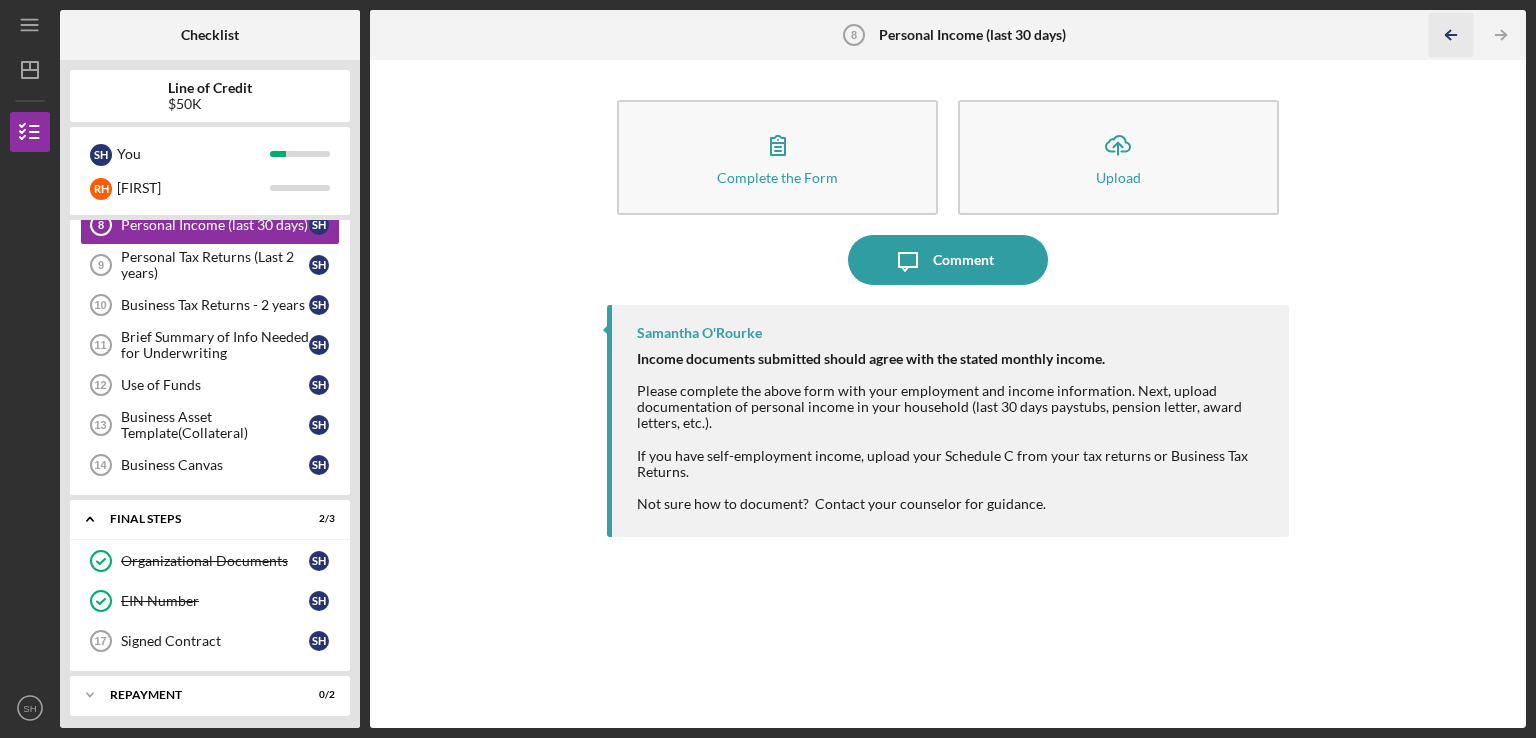 click 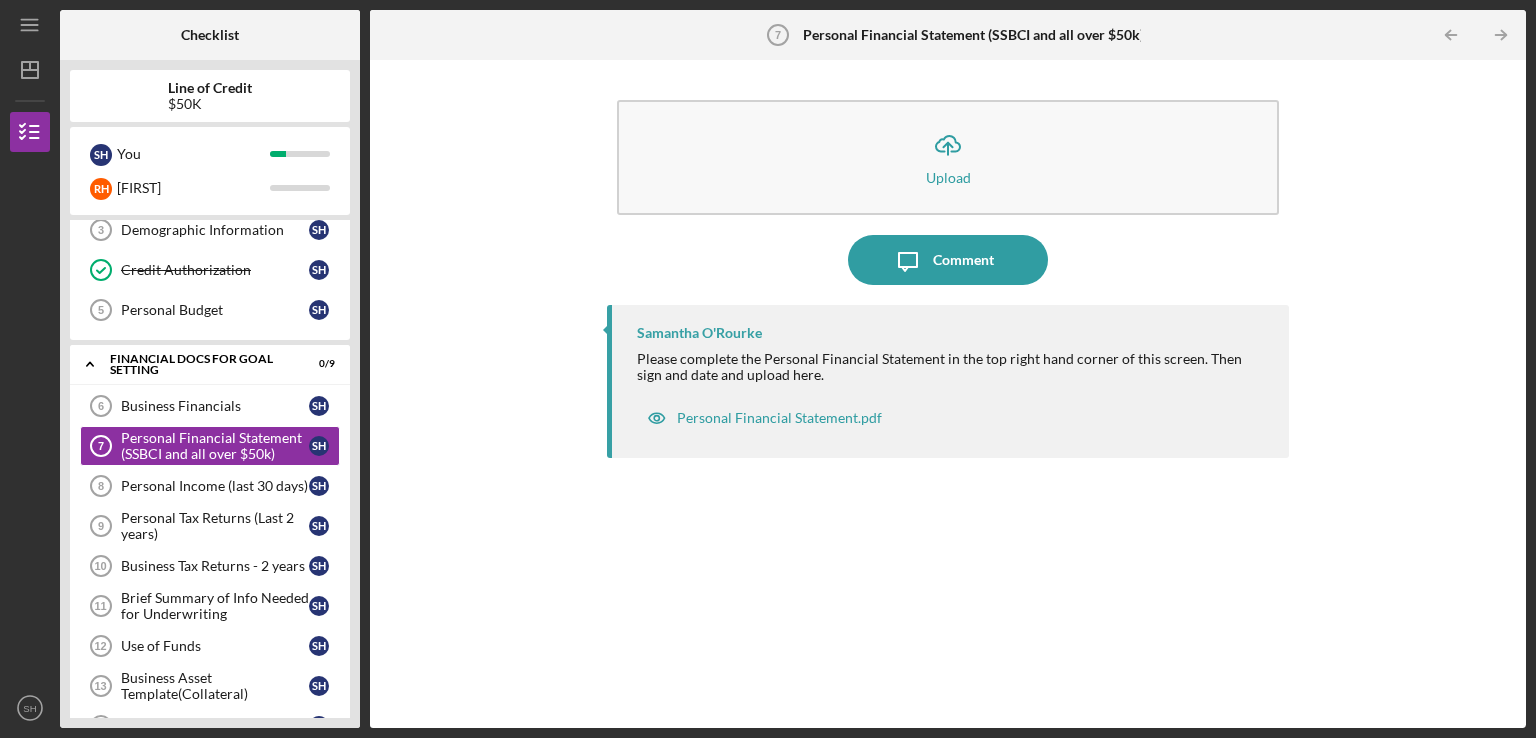 scroll, scrollTop: 105, scrollLeft: 0, axis: vertical 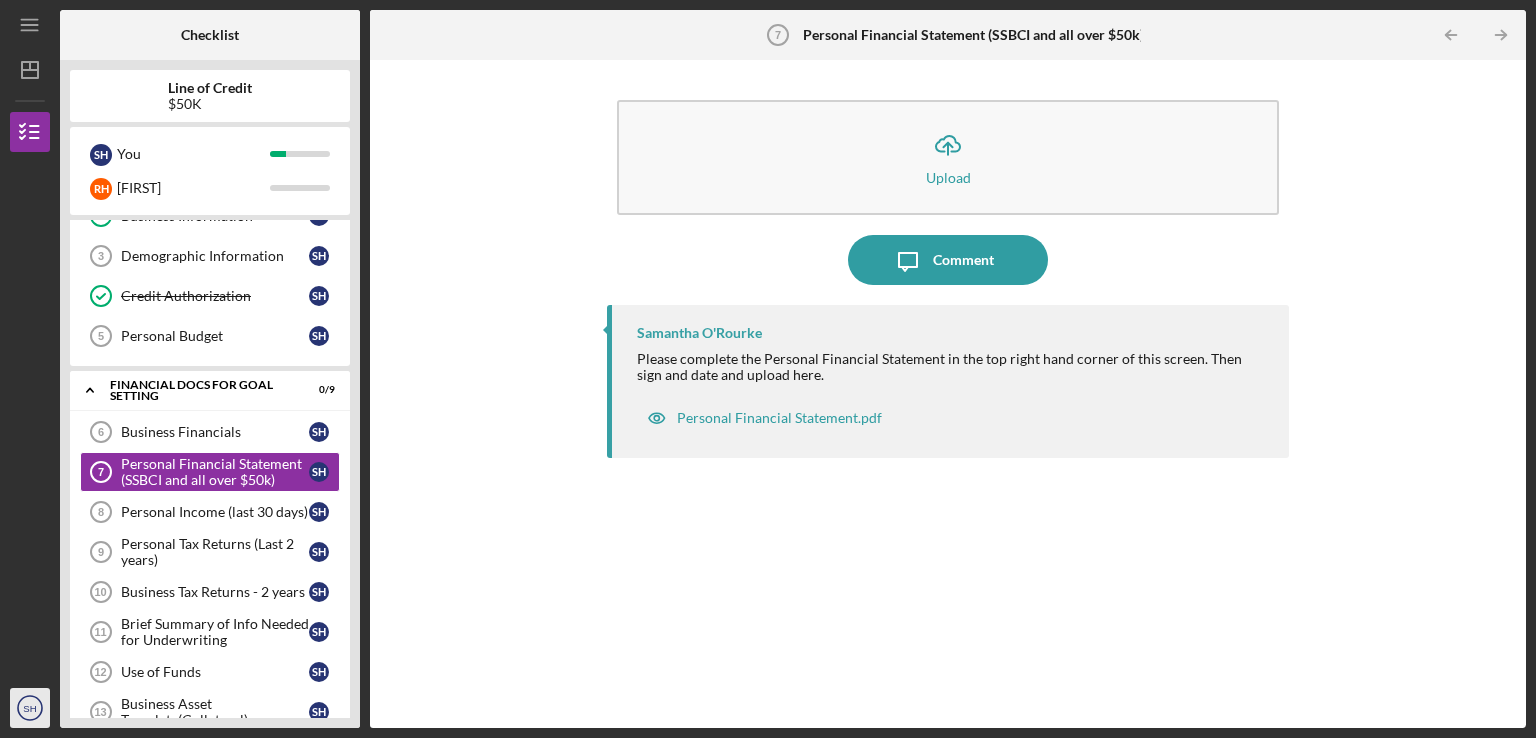 click on "SH" 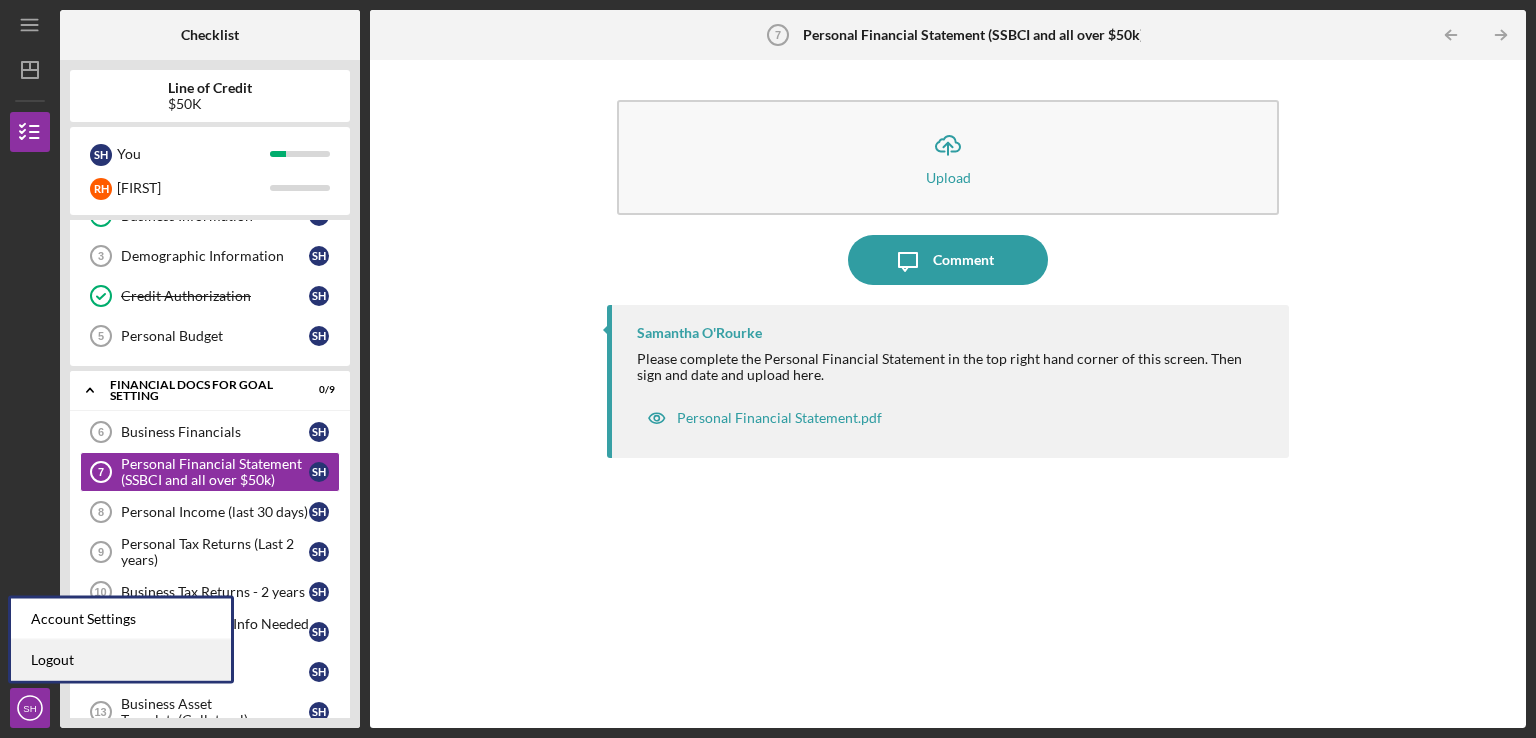click on "Logout" at bounding box center (121, 660) 